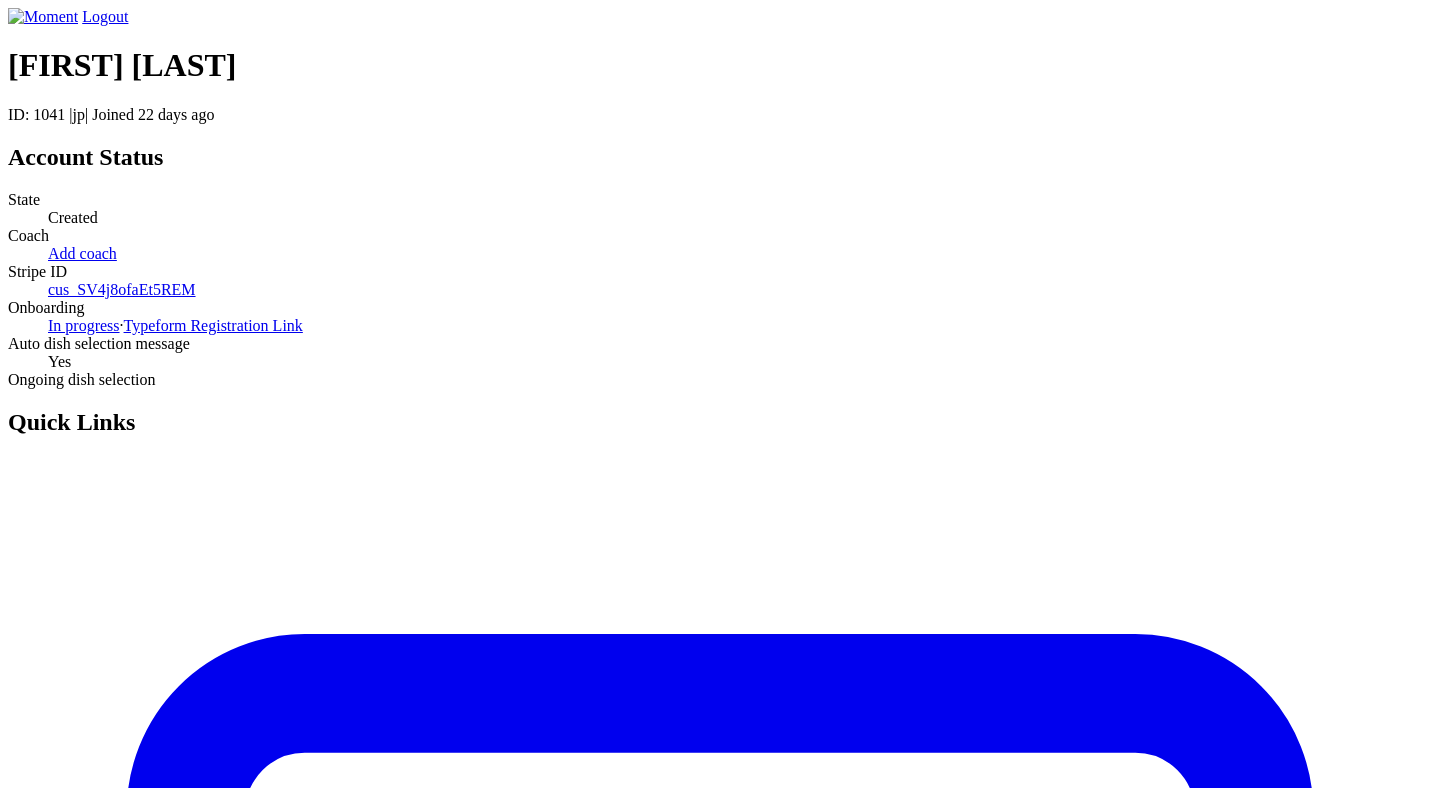 scroll, scrollTop: 0, scrollLeft: 0, axis: both 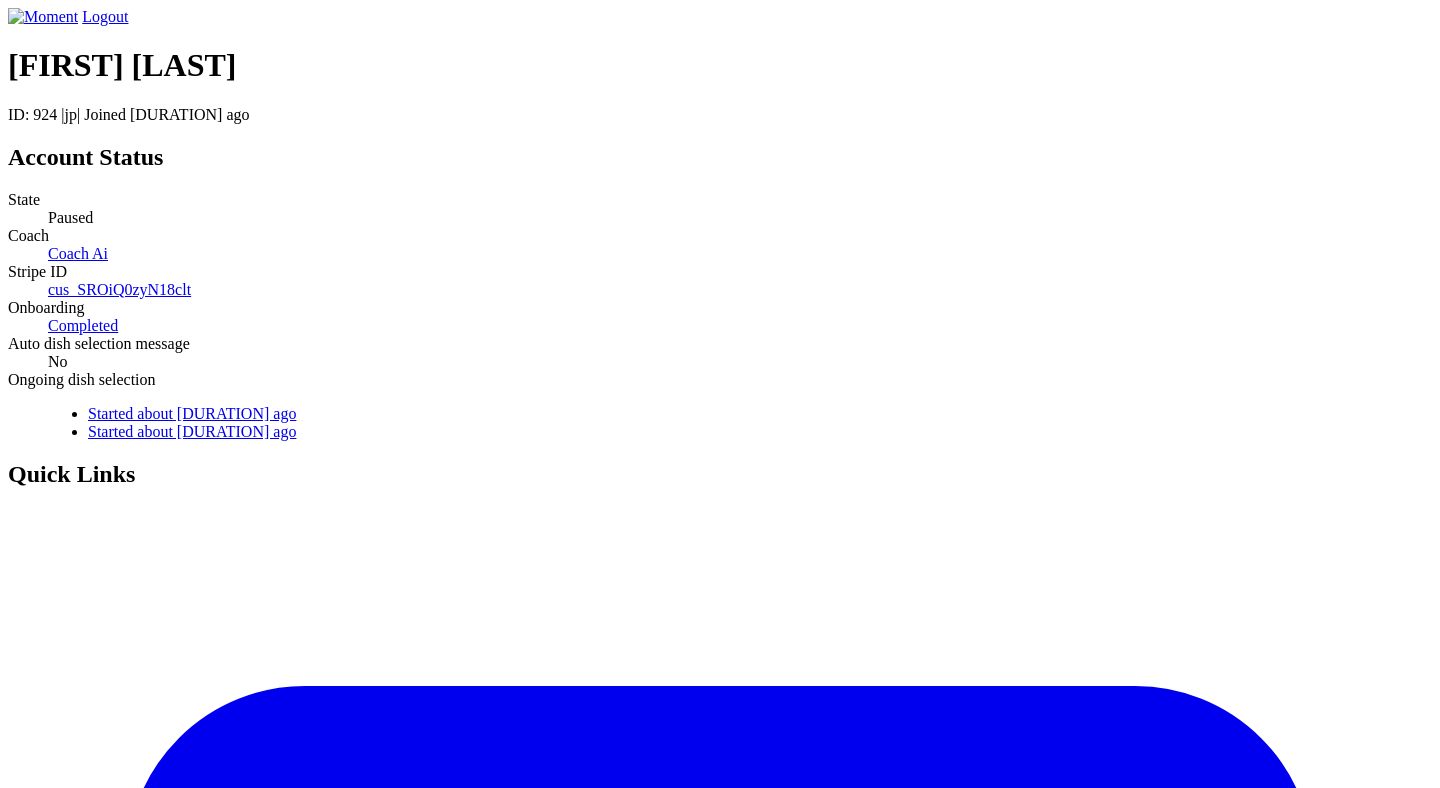 click on "Completed" at bounding box center [83, 325] 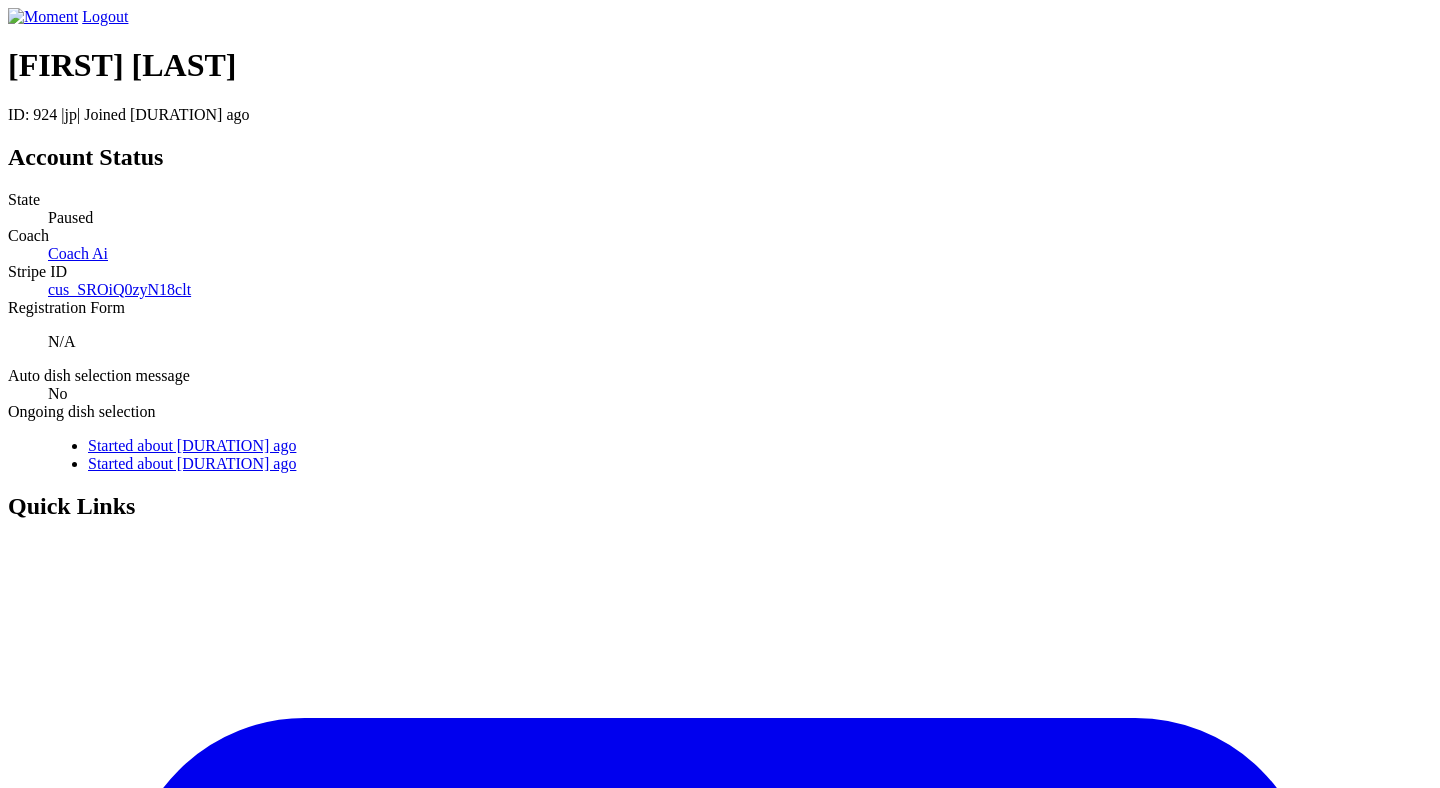 scroll, scrollTop: 0, scrollLeft: 0, axis: both 